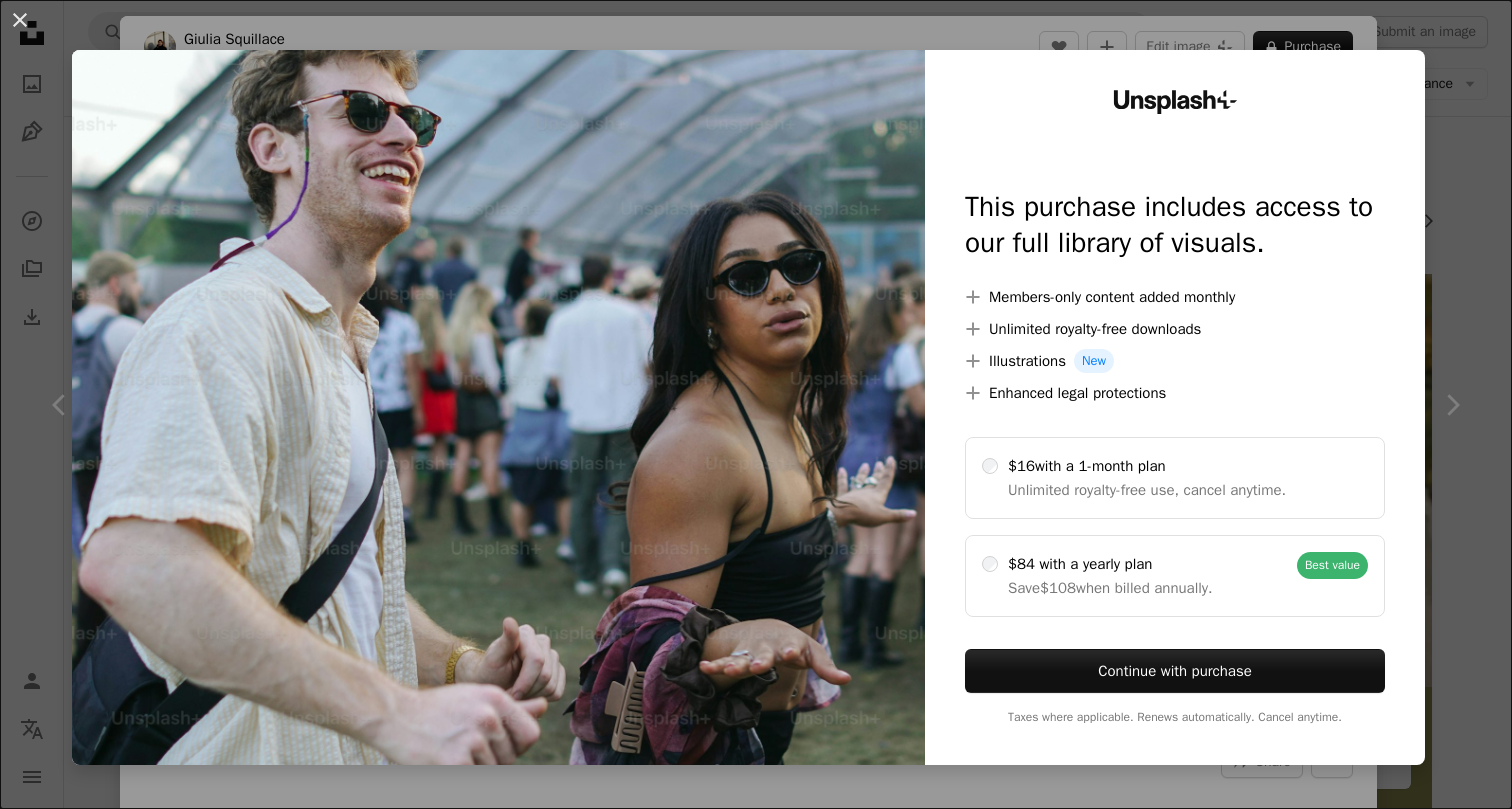 scroll, scrollTop: 10546, scrollLeft: 0, axis: vertical 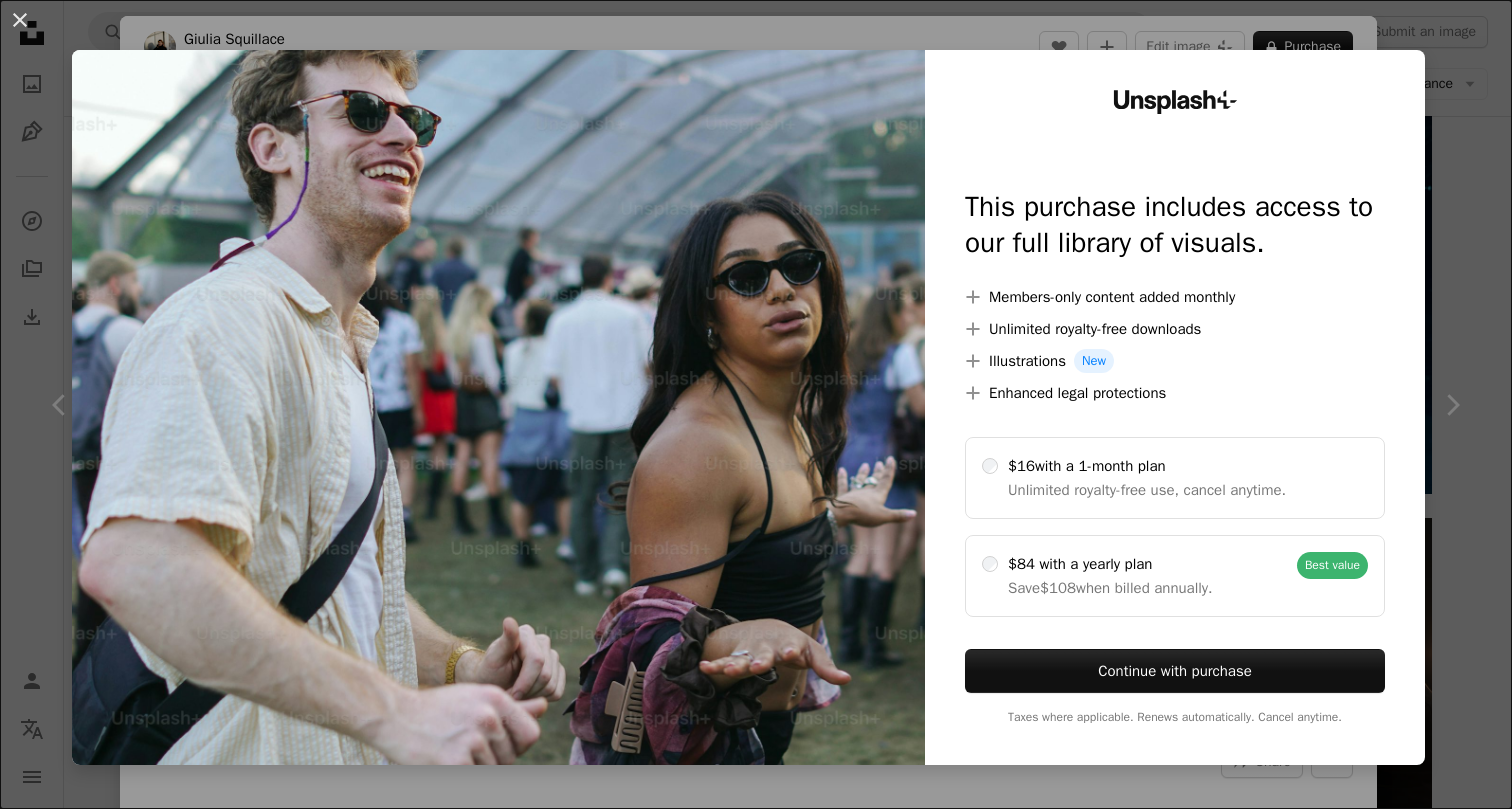 click on "An X shape Unsplash+ This purchase includes access to our full library of visuals. A plus sign Members-only content added monthly A plus sign Unlimited royalty-free downloads A plus sign Illustrations  New A plus sign Enhanced legal protections $16  with a 1-month plan Unlimited royalty-free use, cancel anytime. $84   with a yearly plan Save  $108  when billed annually. Best value Continue with purchase Taxes where applicable. Renews automatically. Cancel anytime." at bounding box center [756, 404] 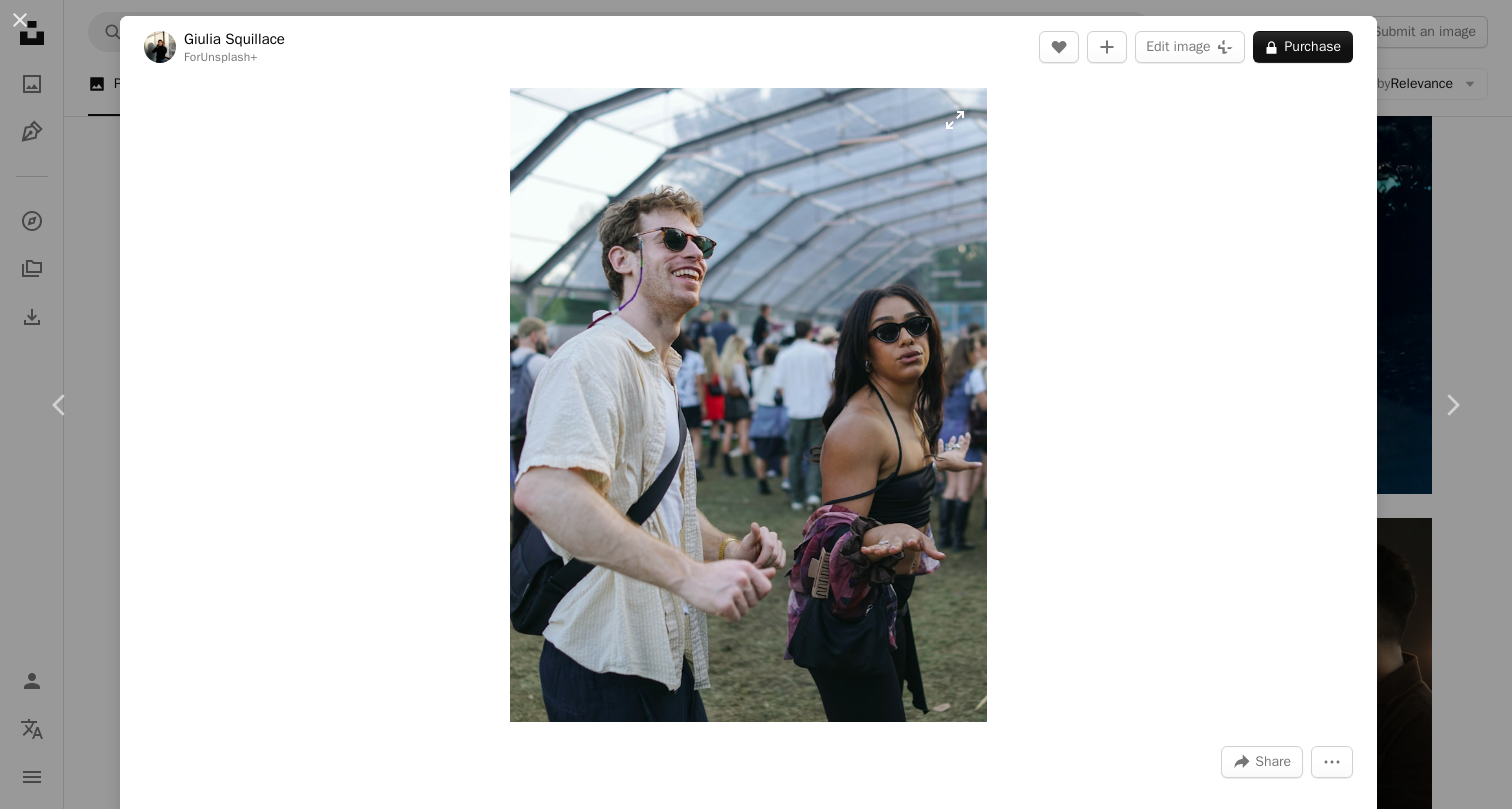 click at bounding box center [749, 405] 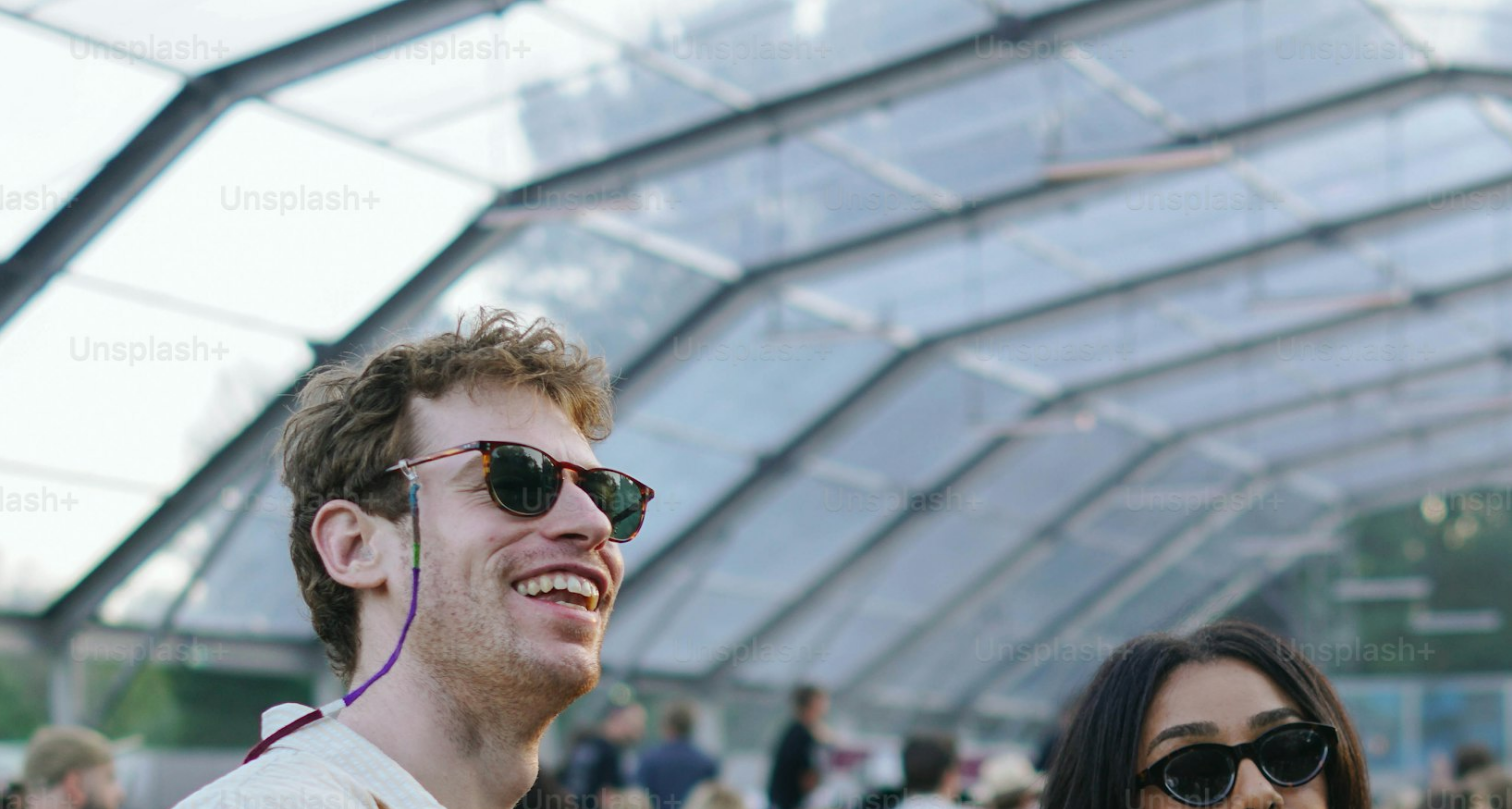 scroll, scrollTop: 600, scrollLeft: 0, axis: vertical 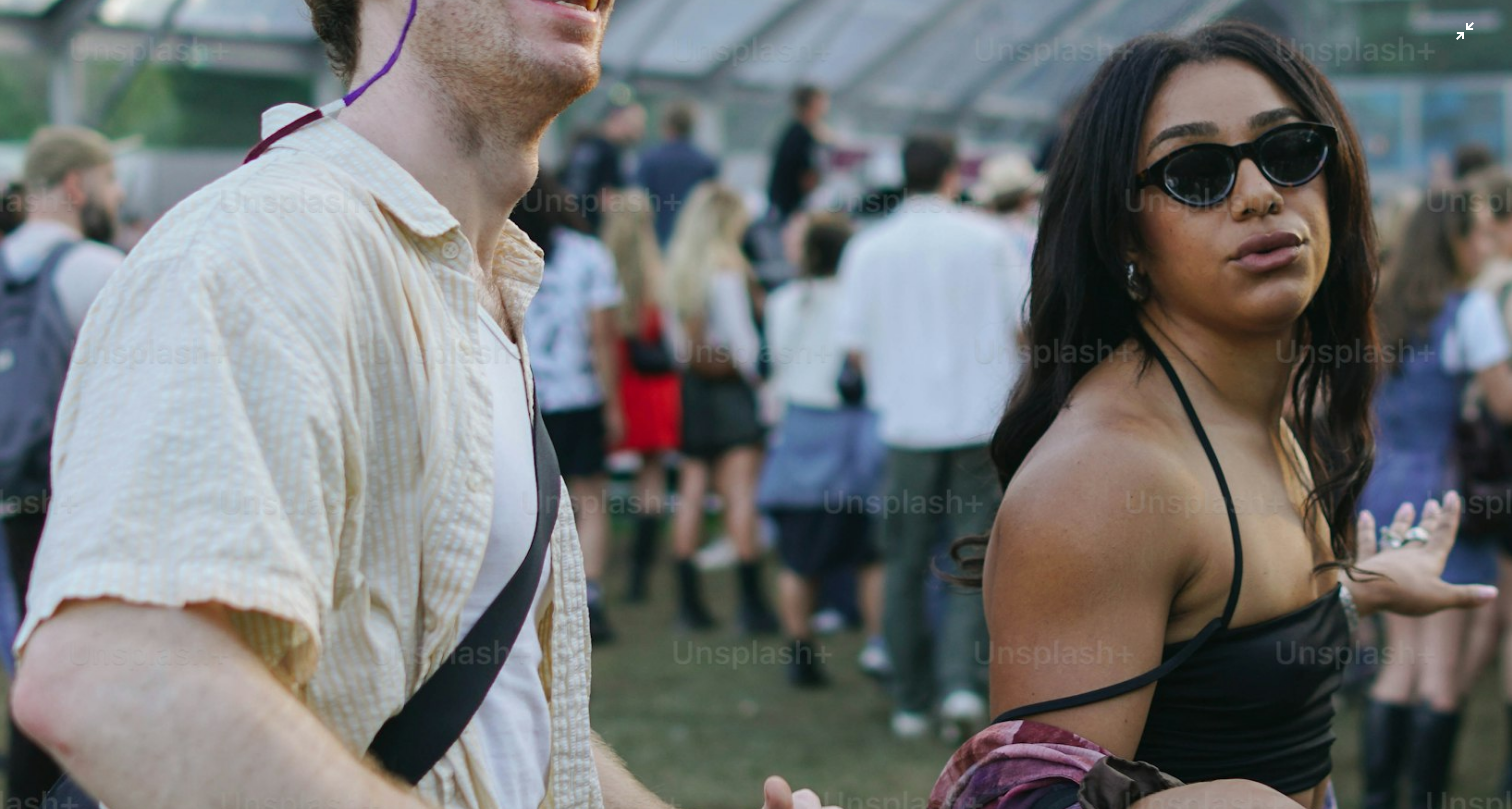click at bounding box center (756, 404) 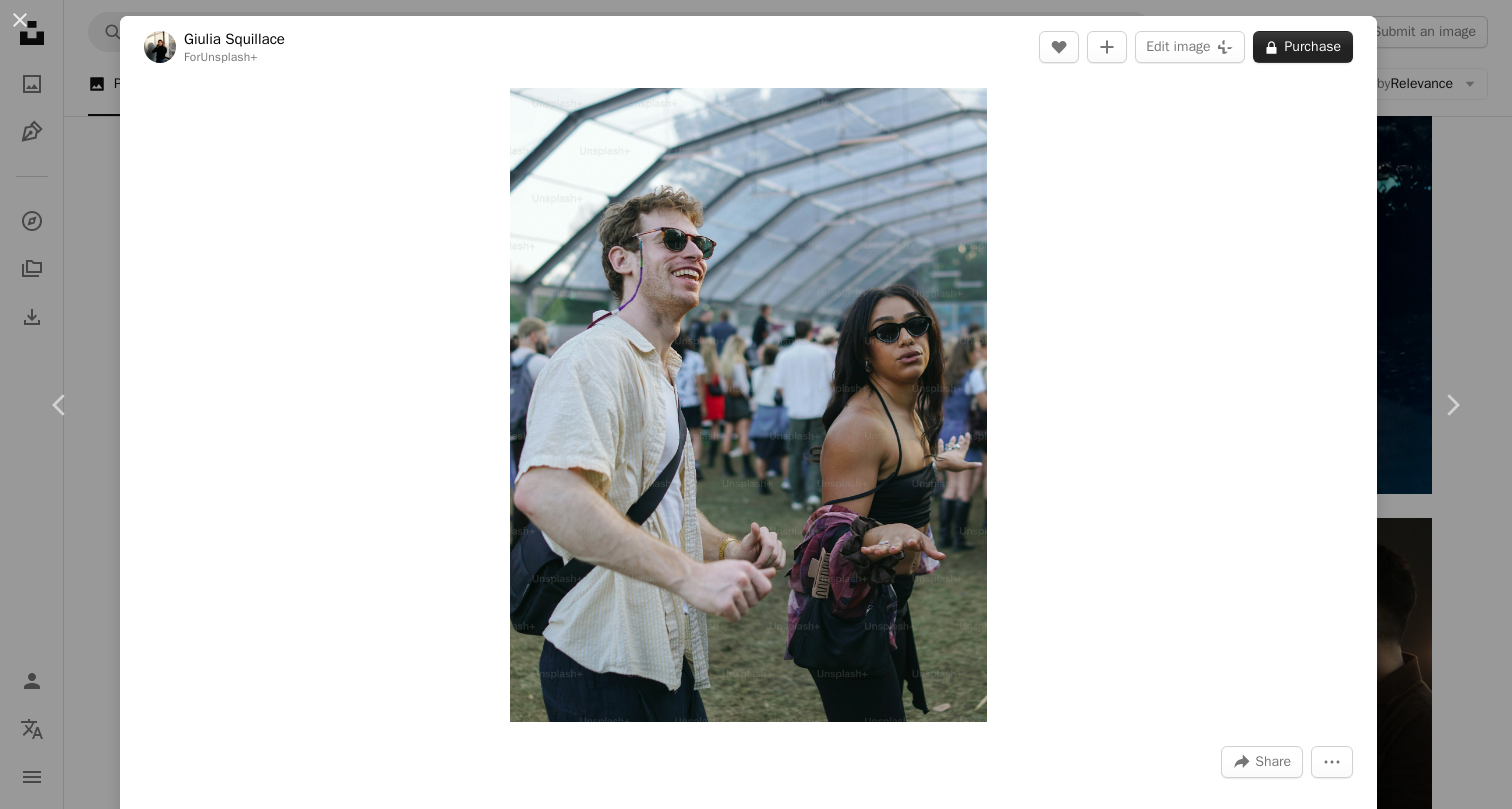 click on "A lock   Purchase" at bounding box center [1303, 47] 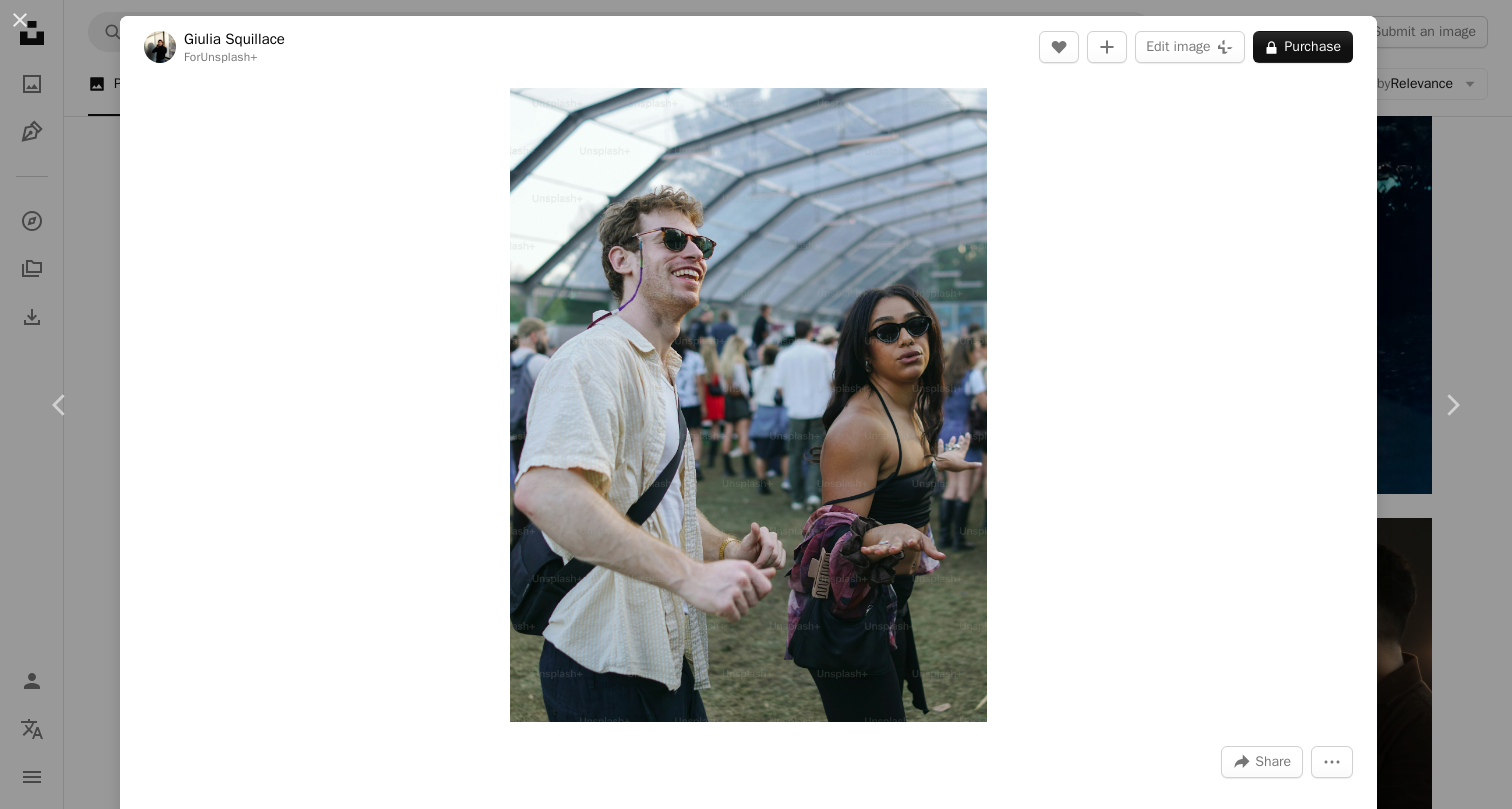 click on "An X shape Unsplash+ This purchase includes access to our full library of visuals. A plus sign Members-only content added monthly A plus sign Unlimited royalty-free downloads A plus sign Illustrations  New A plus sign Enhanced legal protections $16  with a 1-month plan Unlimited royalty-free use, cancel anytime. $84   with a yearly plan Save  $108  when billed annually. Best value Continue with purchase Taxes where applicable. Renews automatically. Cancel anytime." at bounding box center (756, 6760) 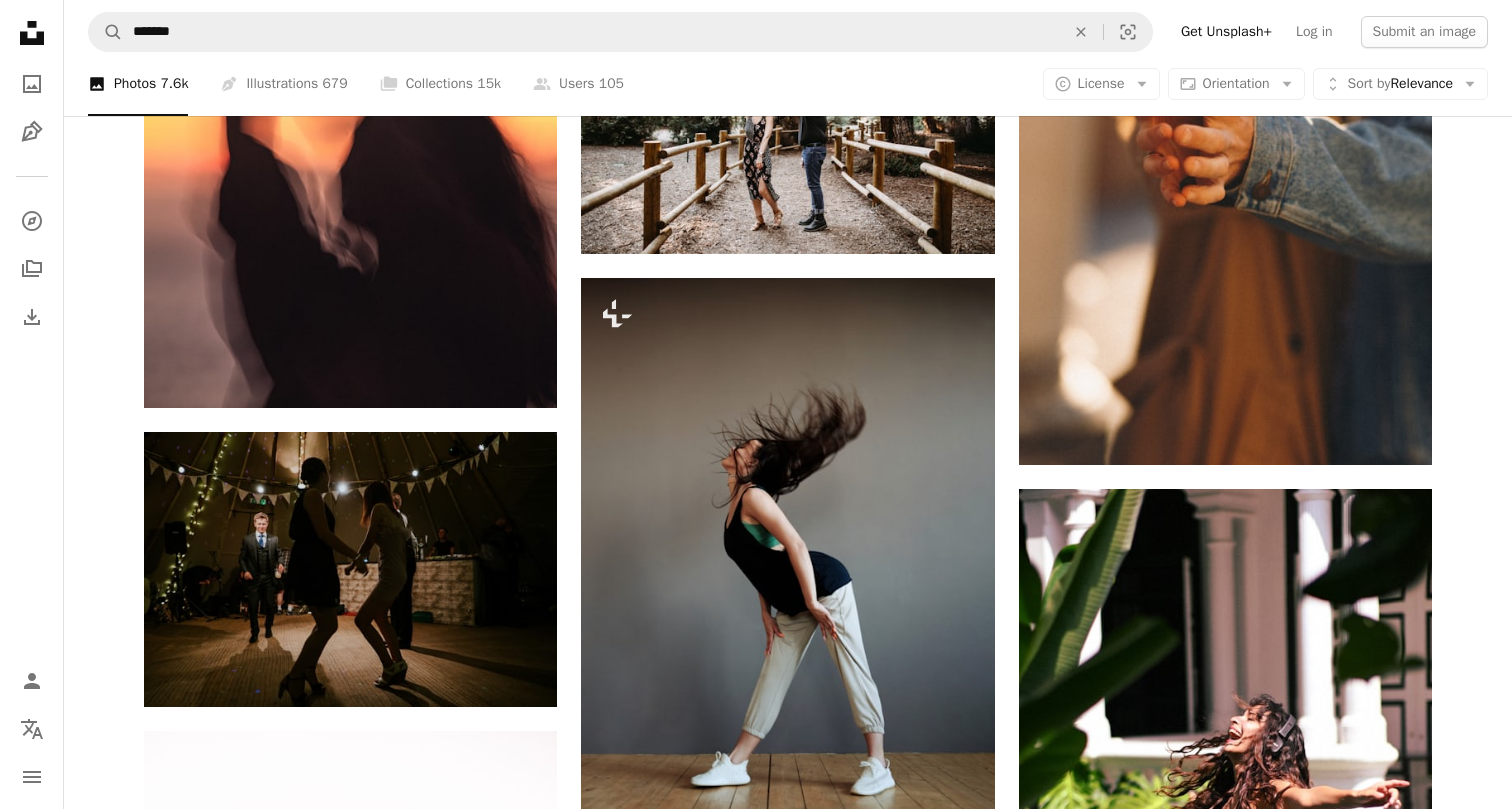 scroll, scrollTop: 3753, scrollLeft: 0, axis: vertical 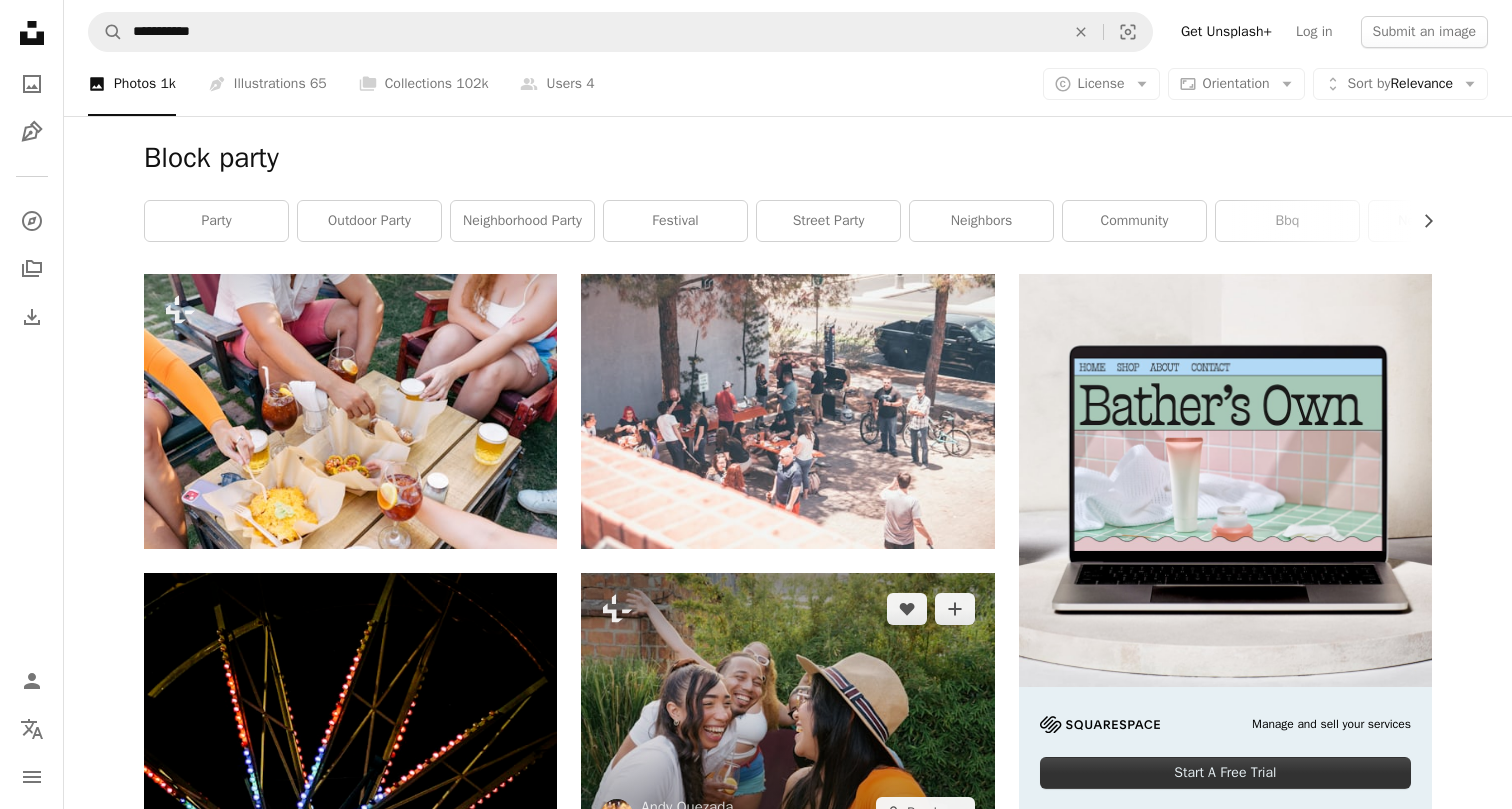 click at bounding box center (787, 710) 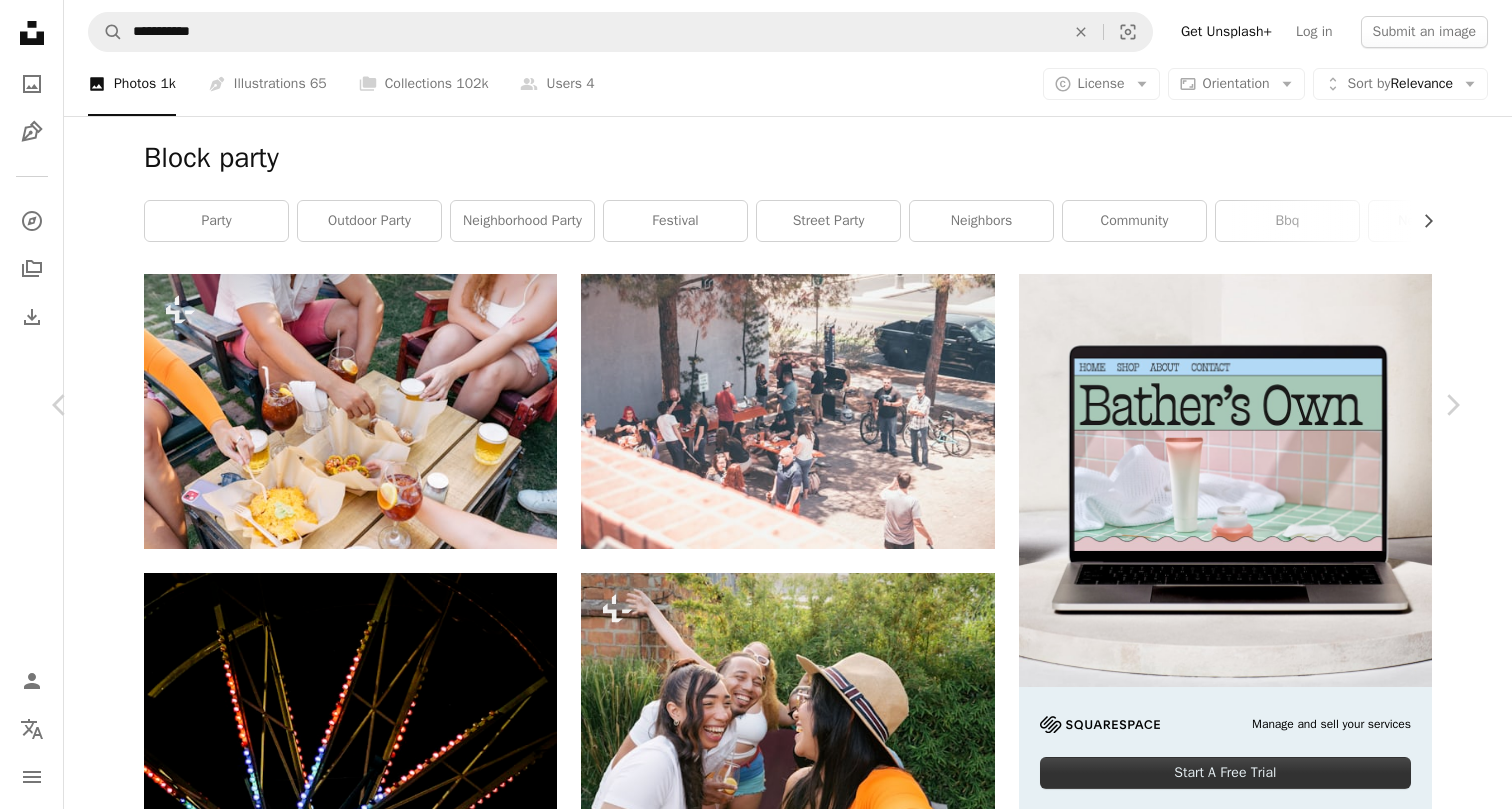 click on "44,520 For [BRAND]+ A heart A plus sign Edit image Plus sign for [BRAND]+ A lock Purchase Zoom in A forward-right arrow Share More Actions A map marker [CITY], [COUNTRY] Calendar outlined Published on [DATE], [YEAR] Safety Licensed under the [BRAND]+ License party friends birthday party laughing pool party beach party summer party outdoor party block party backyard party barbecue party [CITY] Free images From this series Chevron right Plus sign for [BRAND]+ Plus sign for [BRAND]+ Plus sign for [BRAND]+ Plus sign for [BRAND]+ Plus sign for [BRAND]+ Plus sign for [BRAND]+ Plus sign for [BRAND]+ Plus sign for [BRAND]+ Plus sign for [BRAND]+ Plus sign for [BRAND]+ Related images Plus sign for [BRAND]+ A heart A plus sign [FIRST] [LAST] For [BRAND]+ A lock Purchase Plus sign for [BRAND]+ A heart A plus sign" at bounding box center [756, 19528] 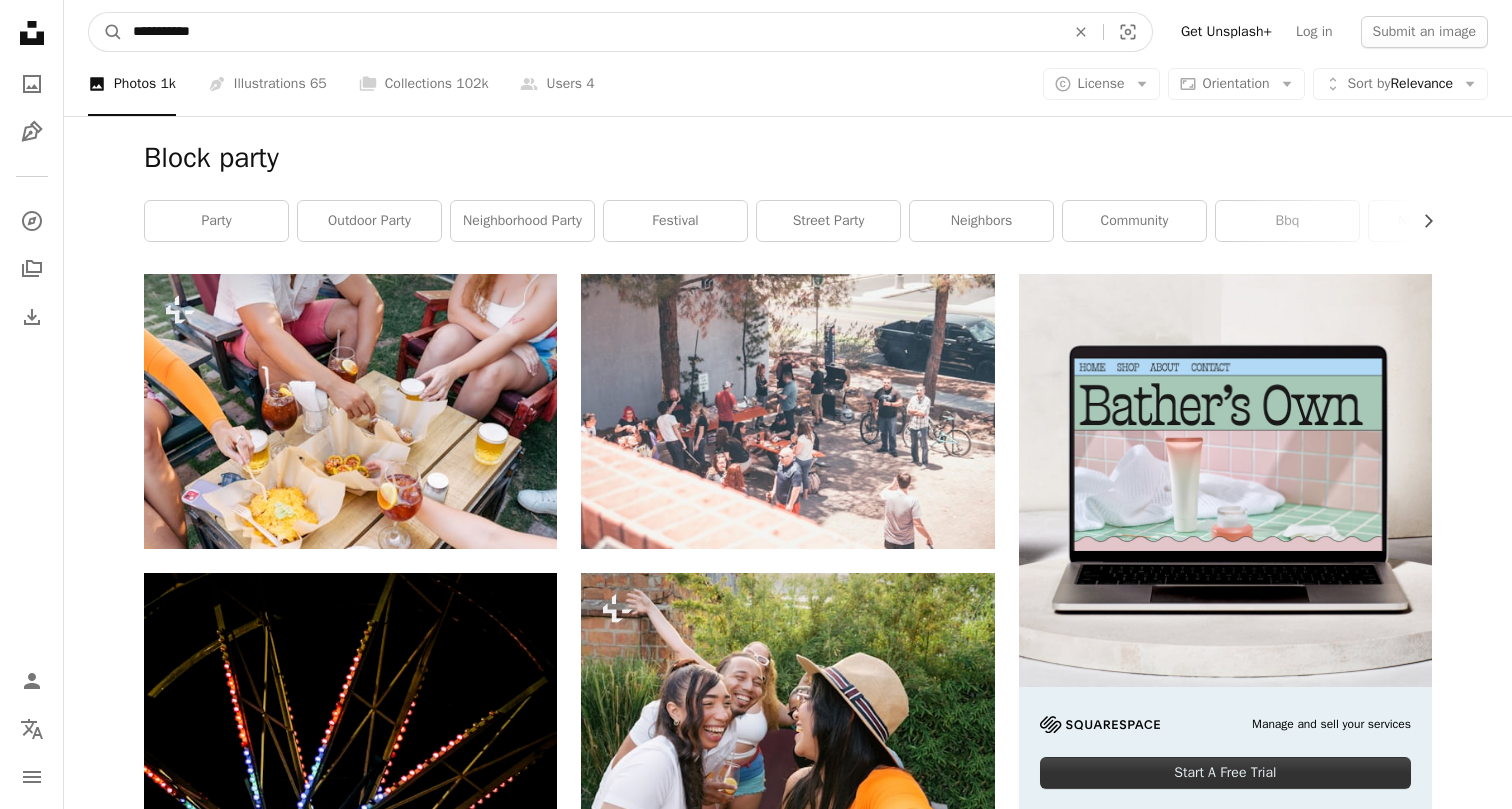 click on "**********" at bounding box center [591, 32] 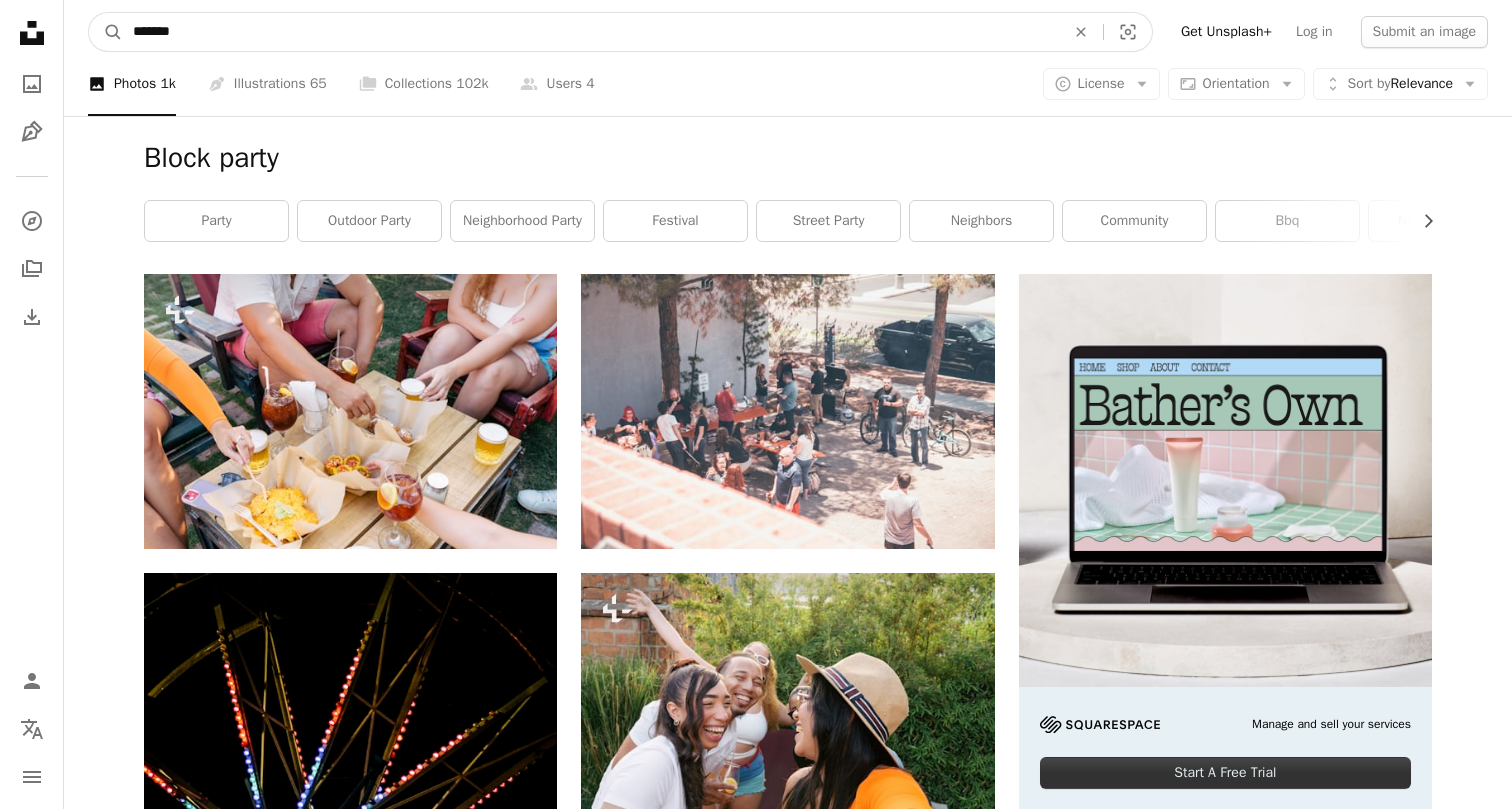 type on "*******" 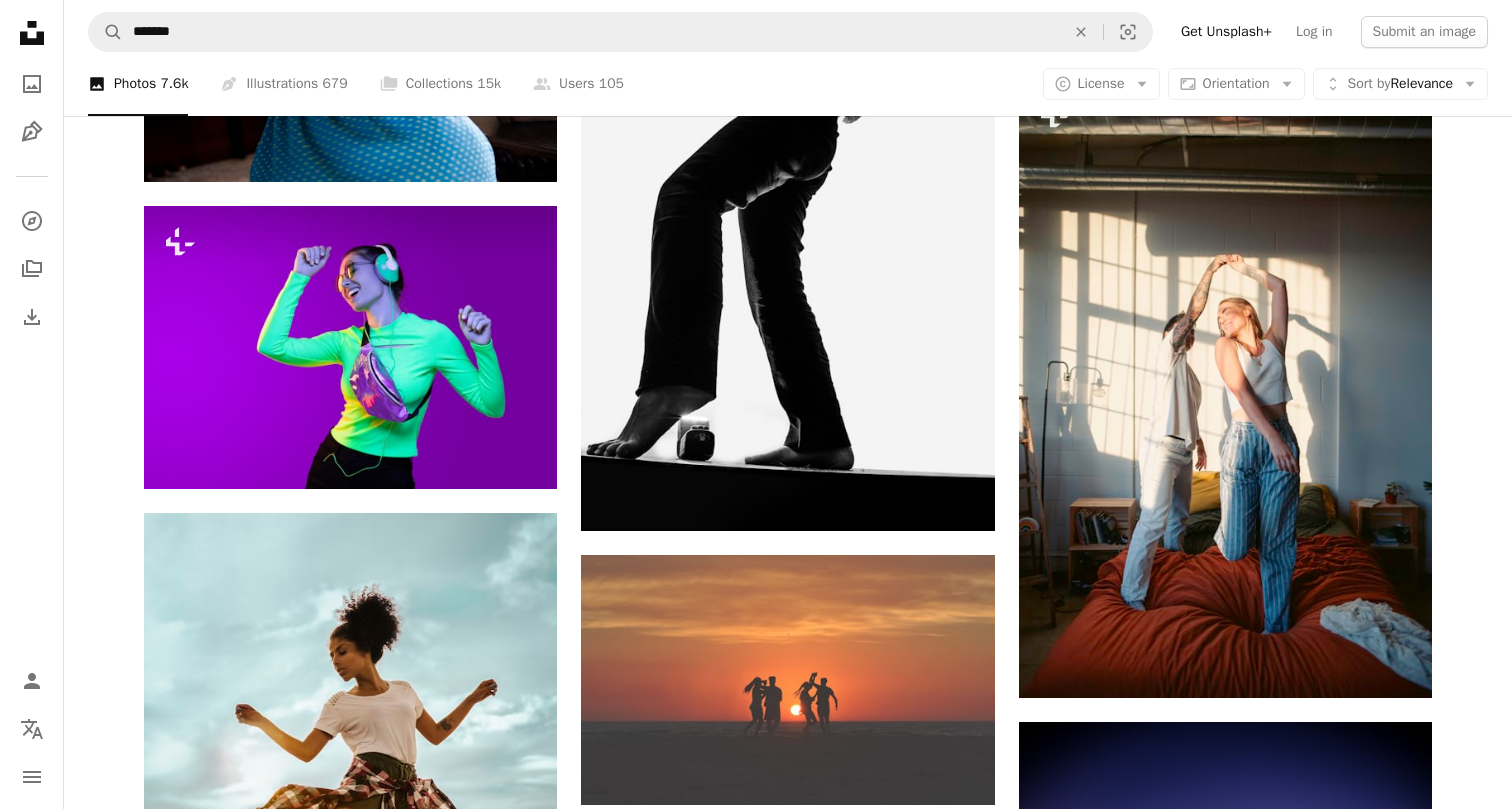 scroll, scrollTop: 1649, scrollLeft: 0, axis: vertical 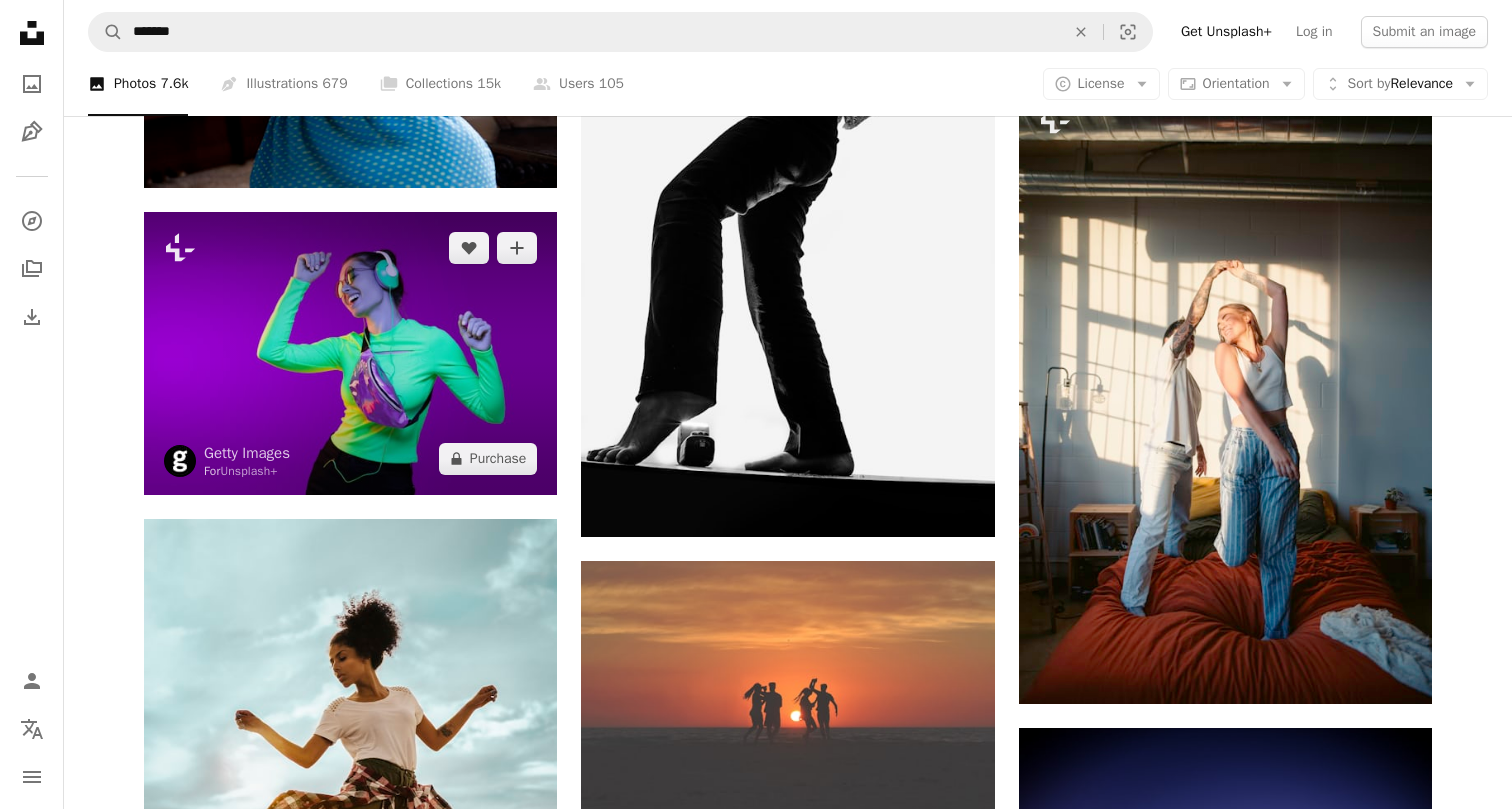click at bounding box center (350, 353) 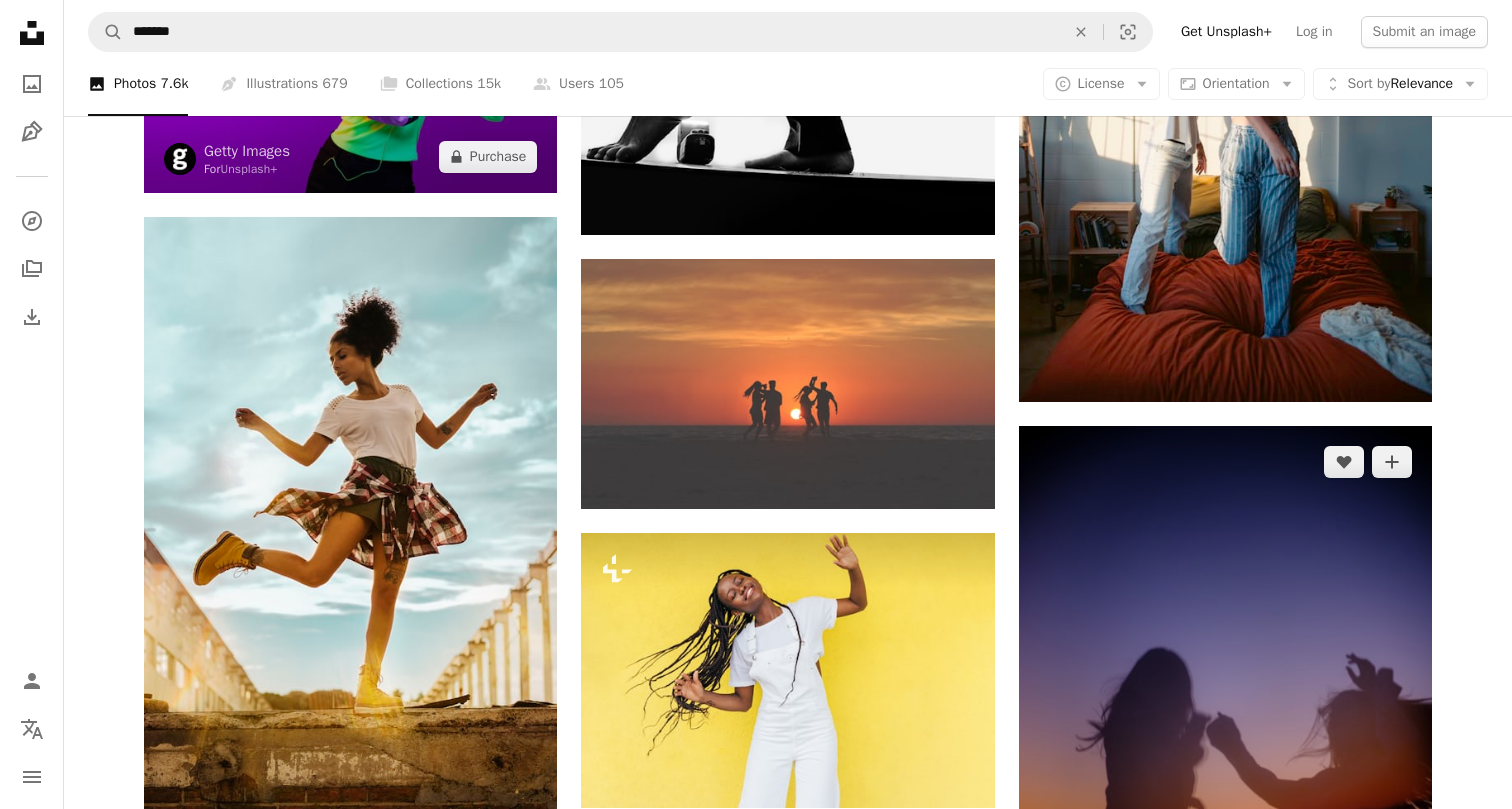 scroll, scrollTop: 1952, scrollLeft: 0, axis: vertical 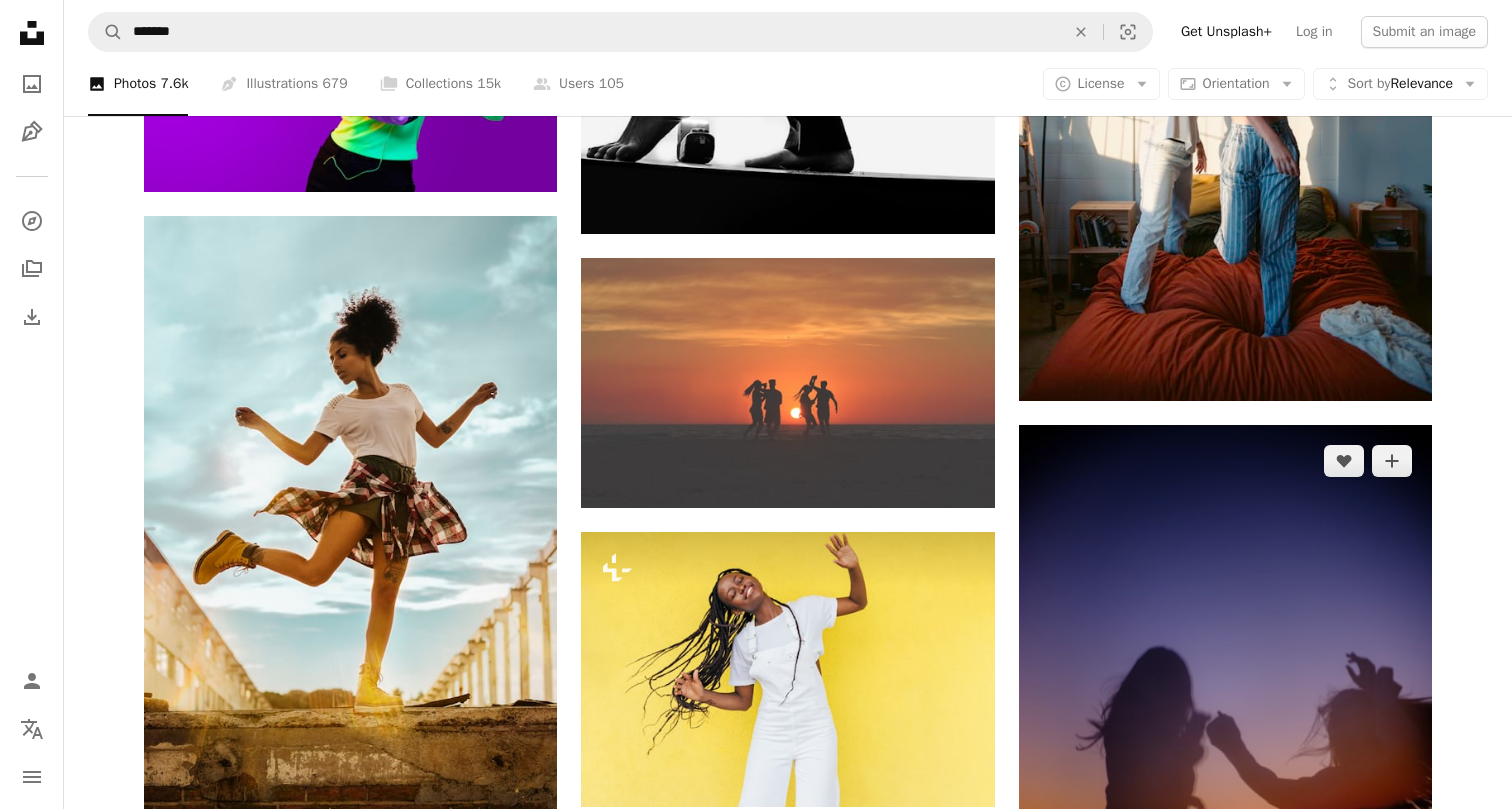 click at bounding box center (1225, 1311) 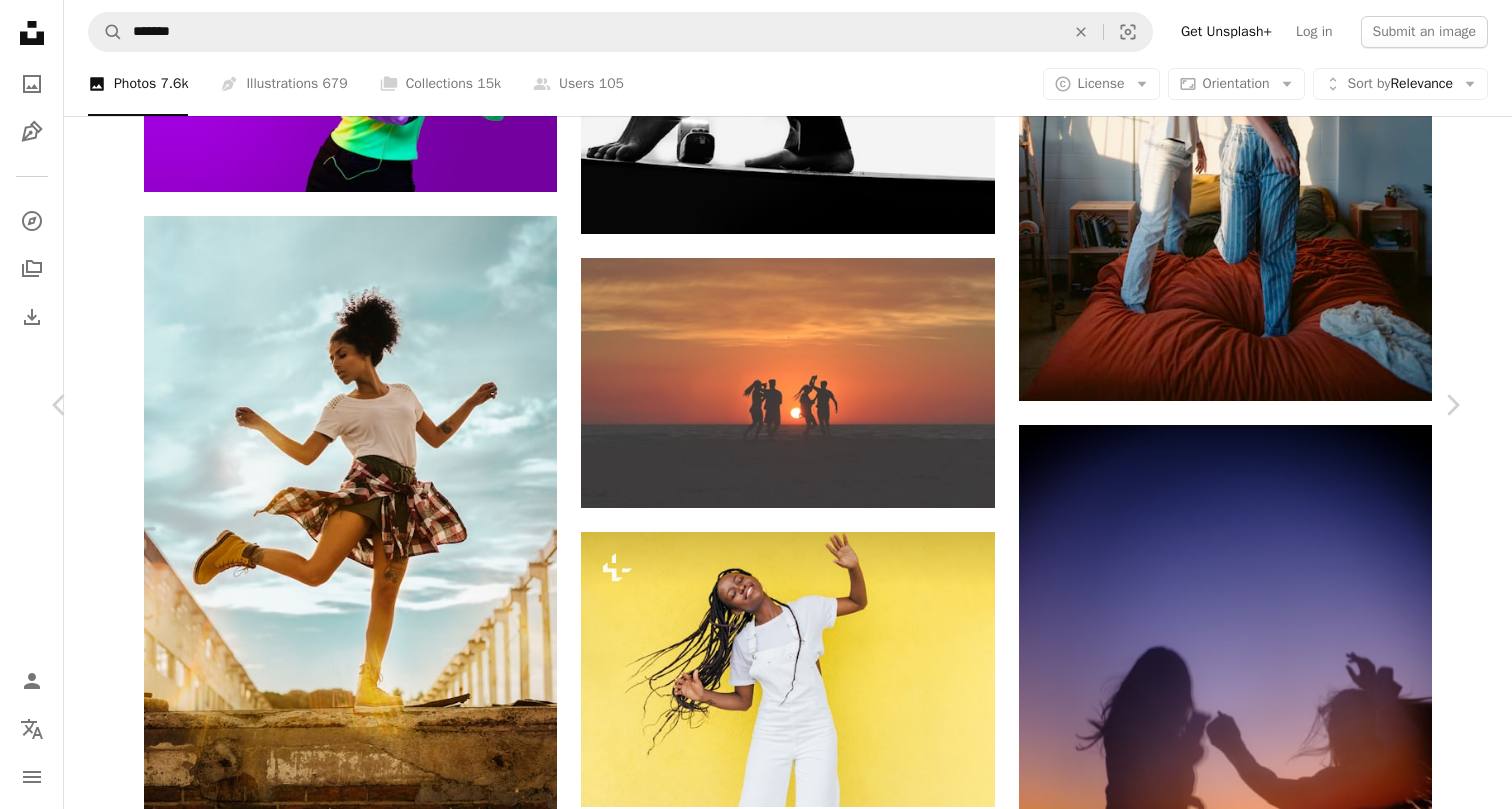 scroll, scrollTop: 11325, scrollLeft: 0, axis: vertical 